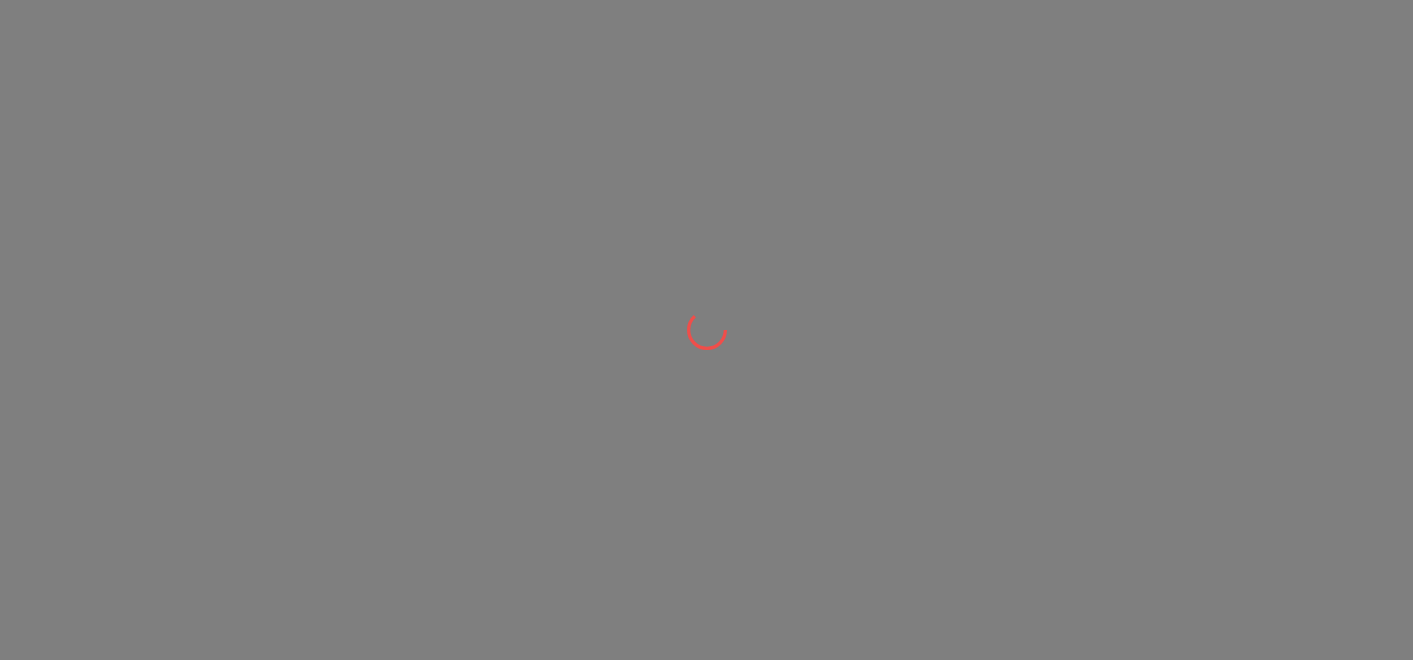 scroll, scrollTop: 0, scrollLeft: 0, axis: both 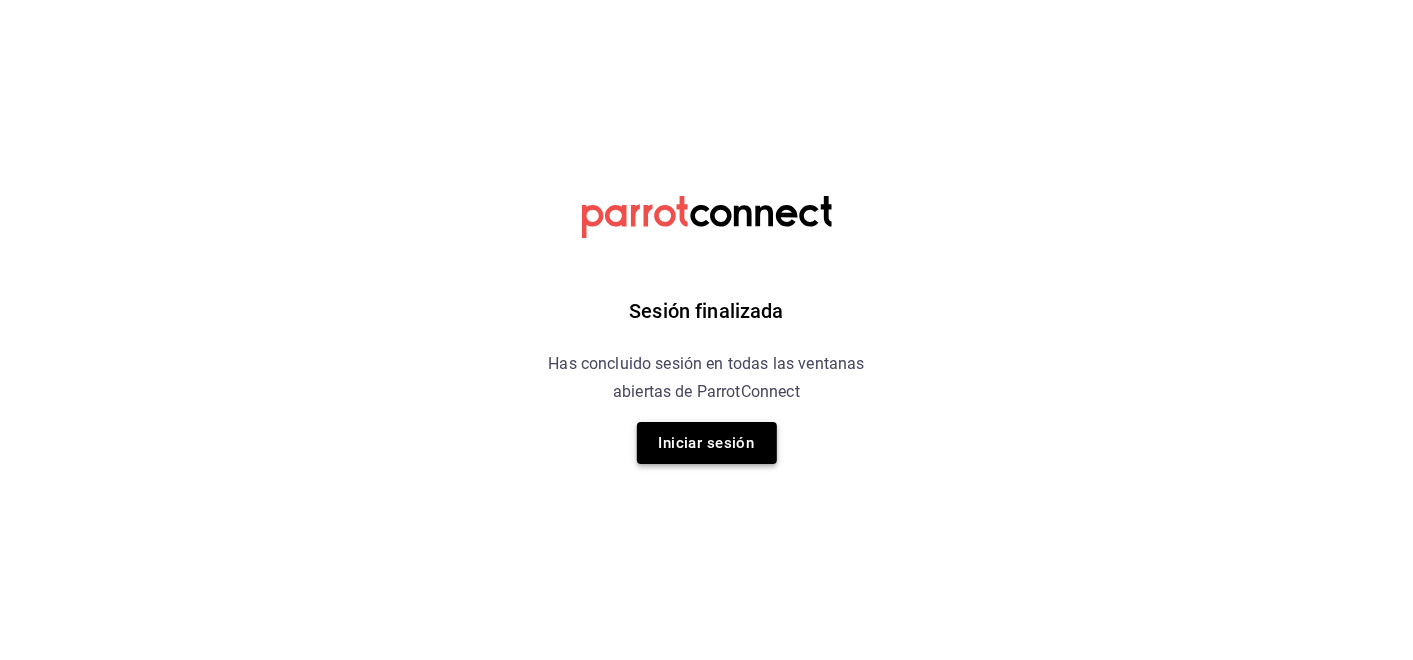 click on "Iniciar sesión" at bounding box center (707, 443) 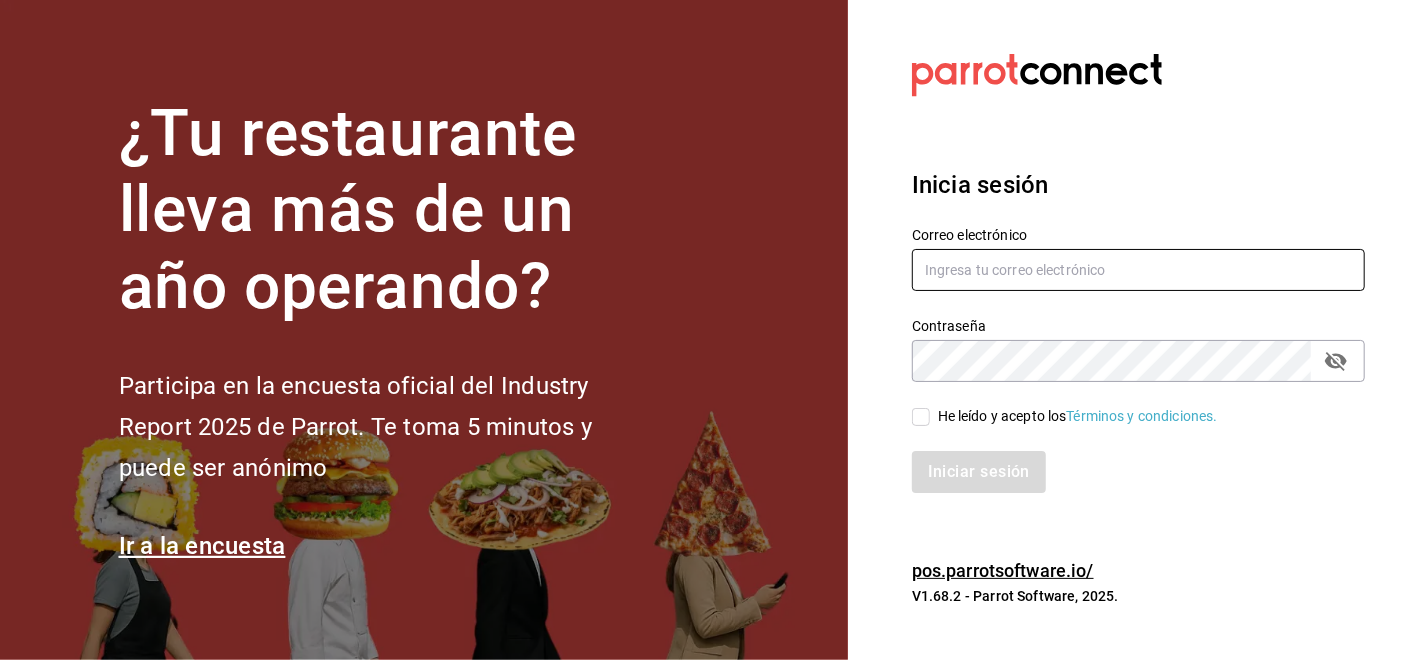 type on "[USERNAME]@[DOMAIN]" 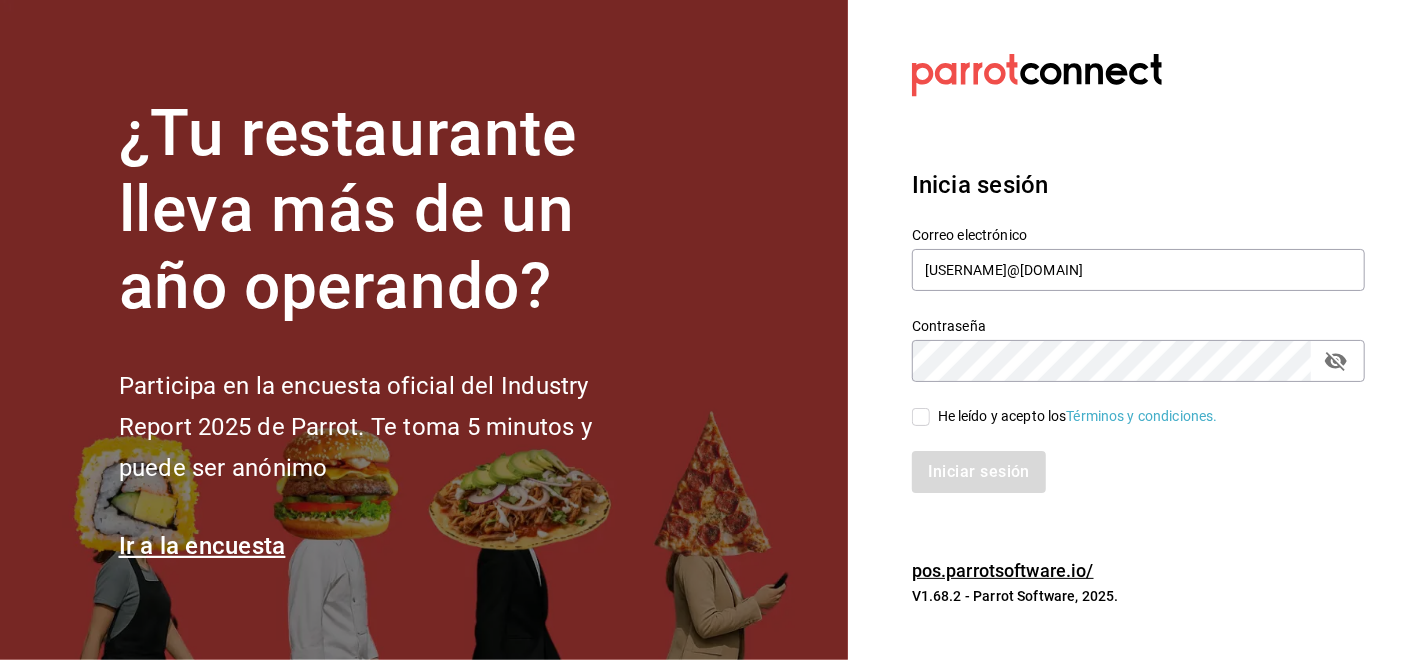 click on "He leído y acepto los  Términos y condiciones." at bounding box center [921, 417] 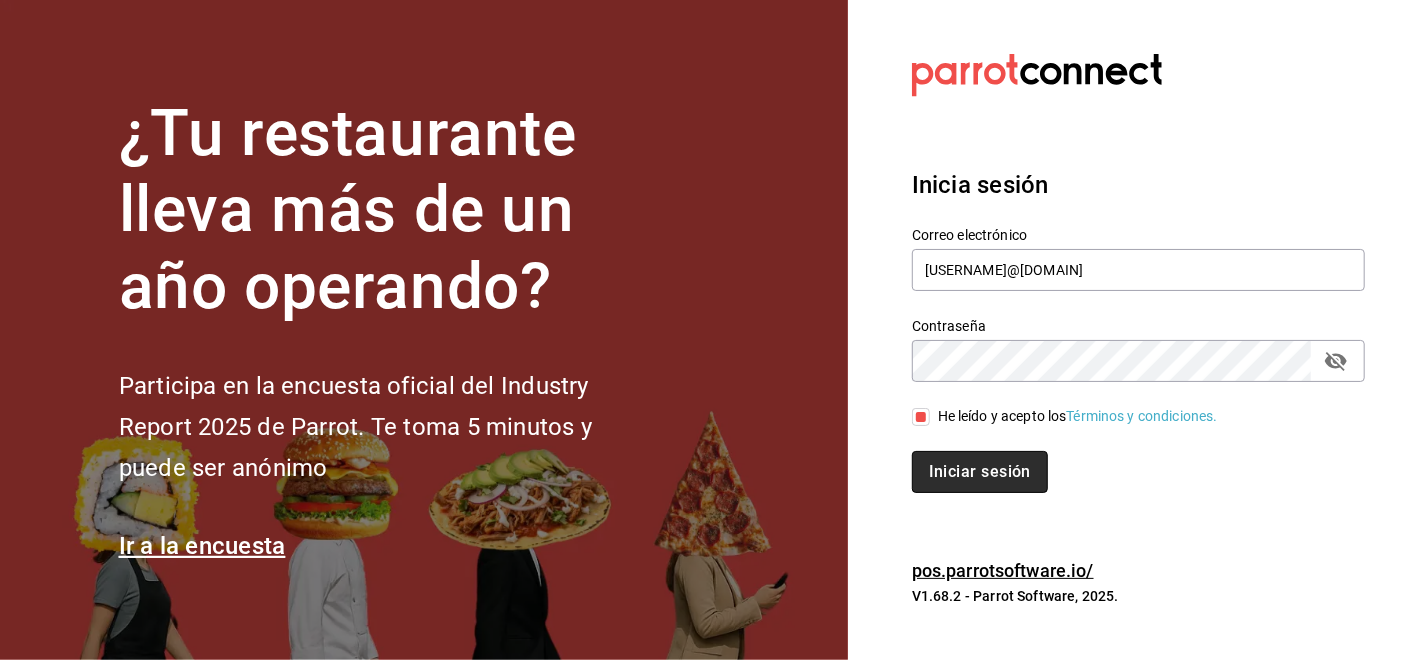 click on "Iniciar sesión" at bounding box center [980, 472] 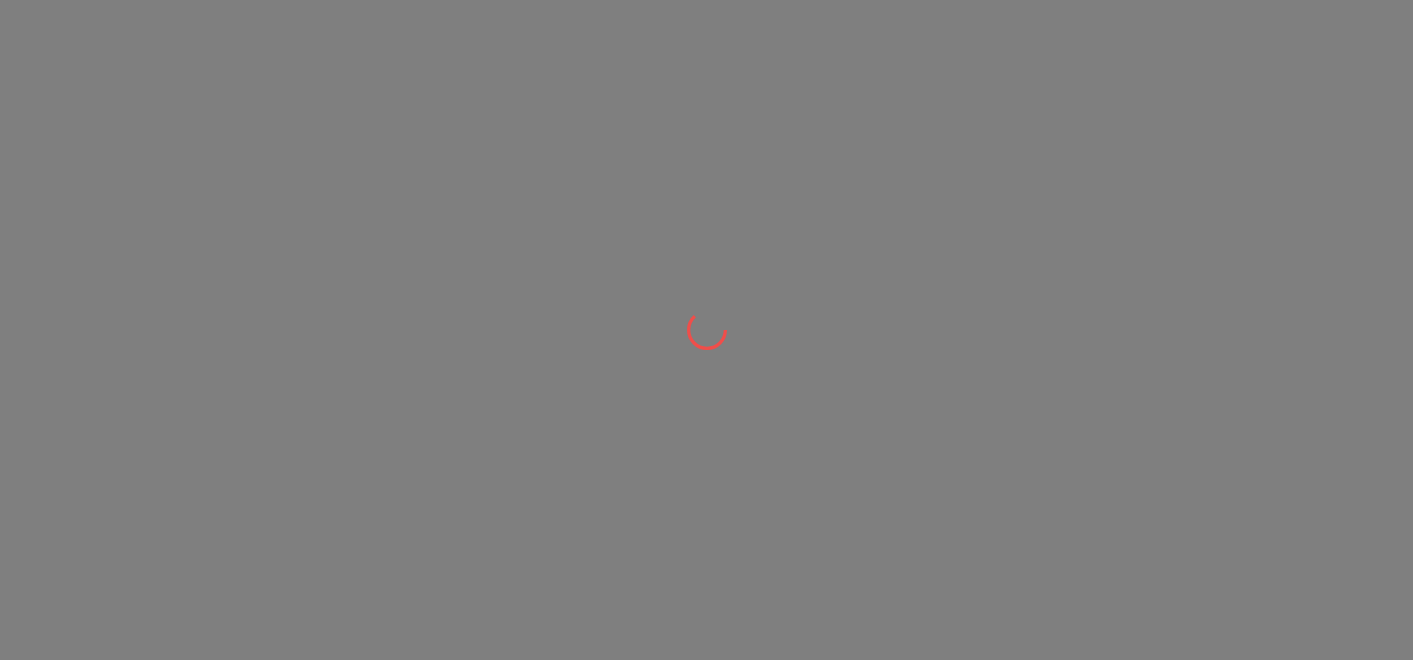 scroll, scrollTop: 0, scrollLeft: 0, axis: both 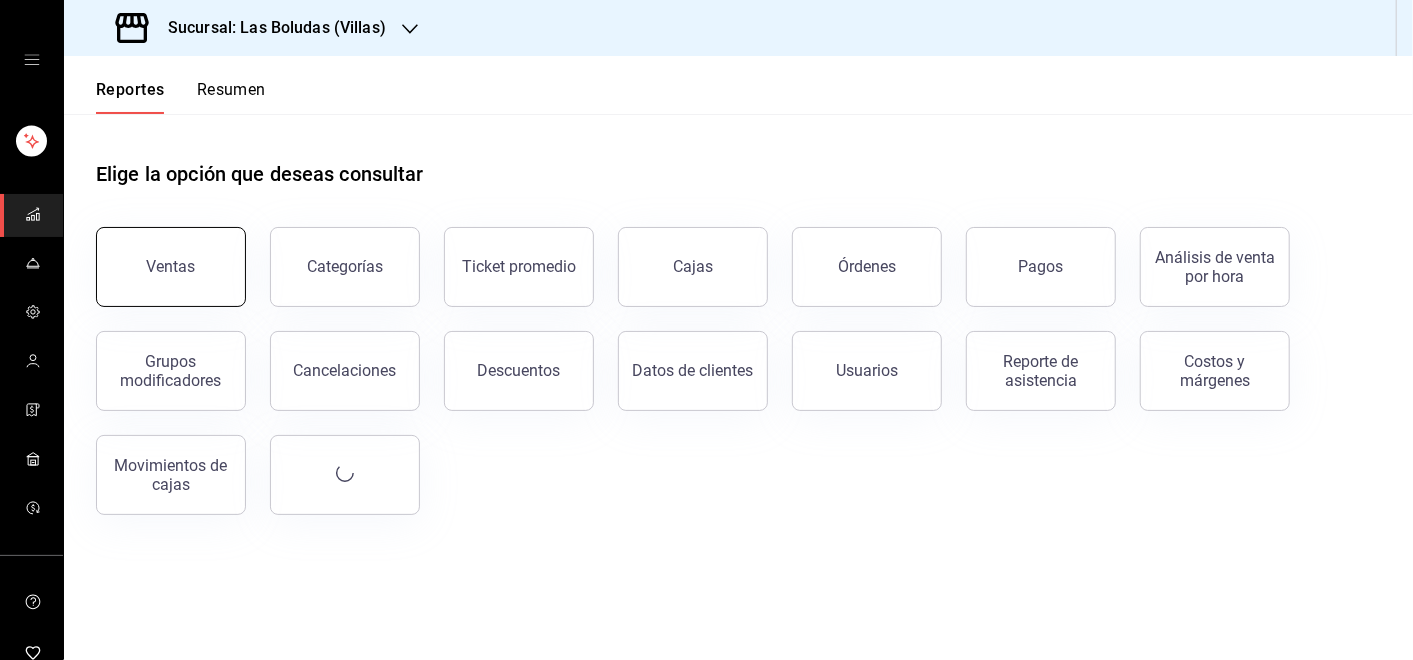 click on "Ventas" at bounding box center (171, 266) 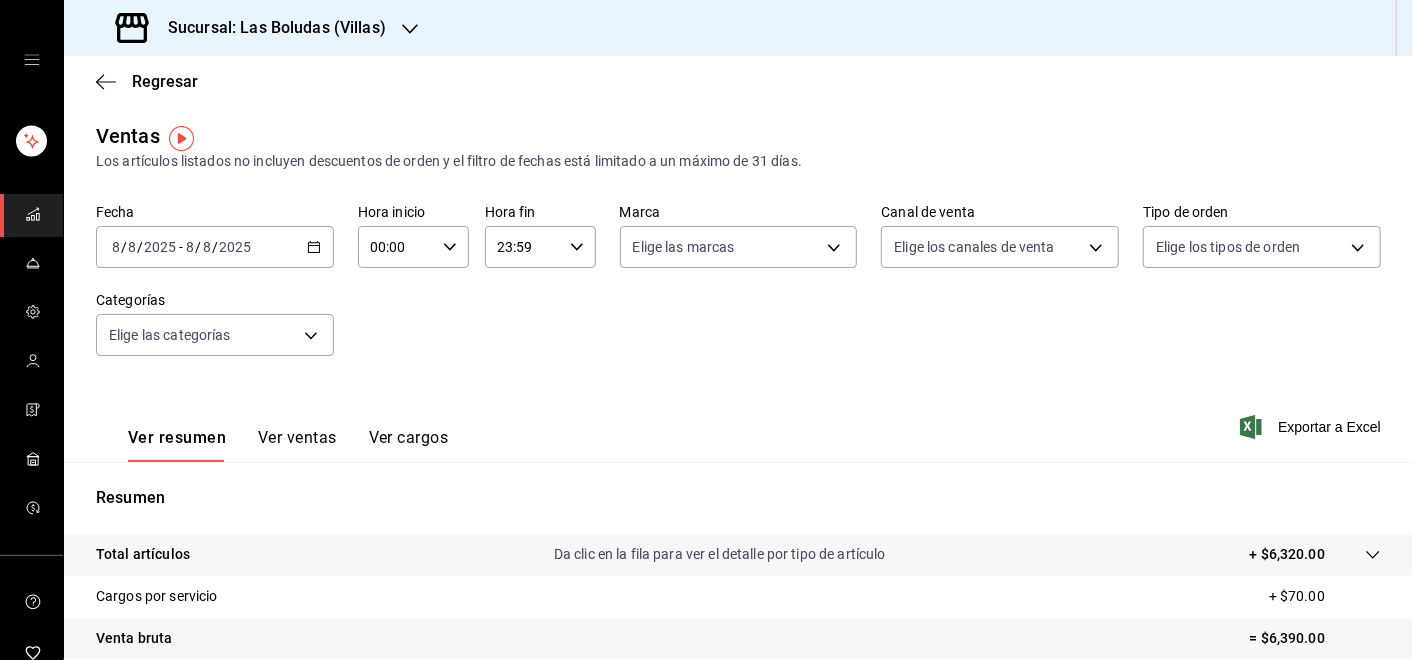 scroll, scrollTop: 0, scrollLeft: 0, axis: both 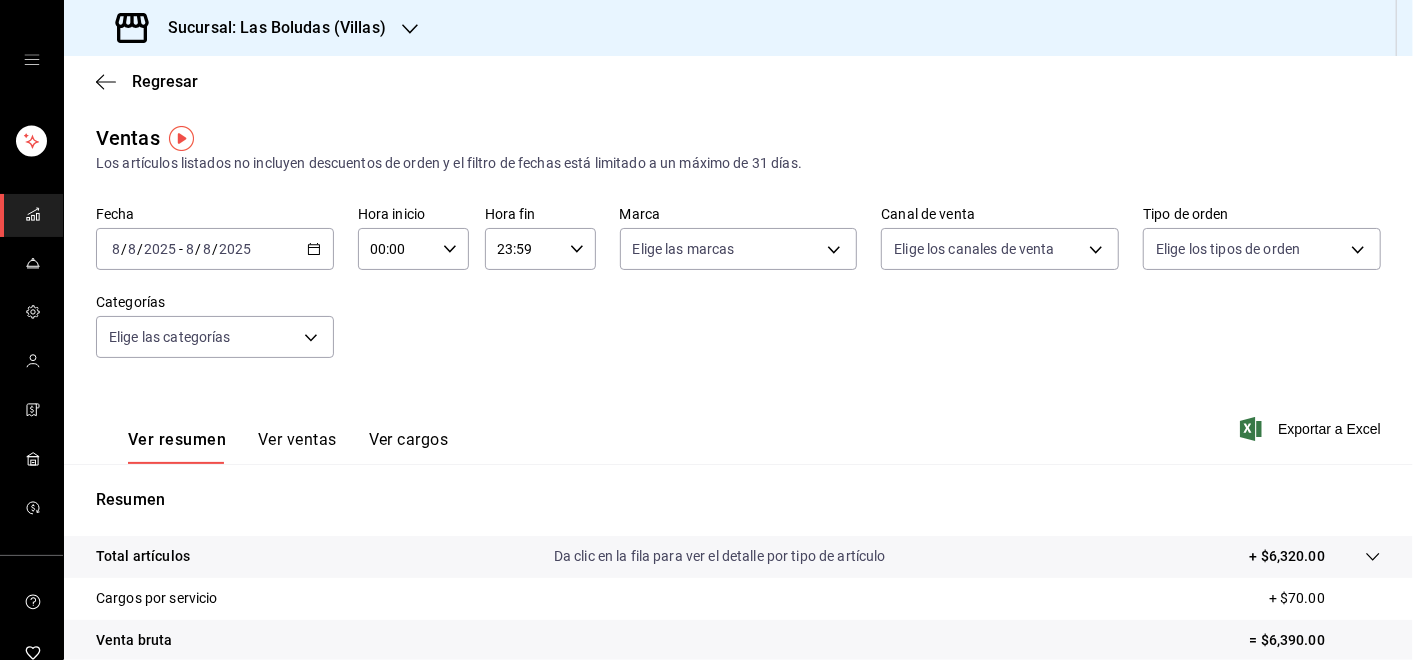 click on "Regresar" at bounding box center [738, 81] 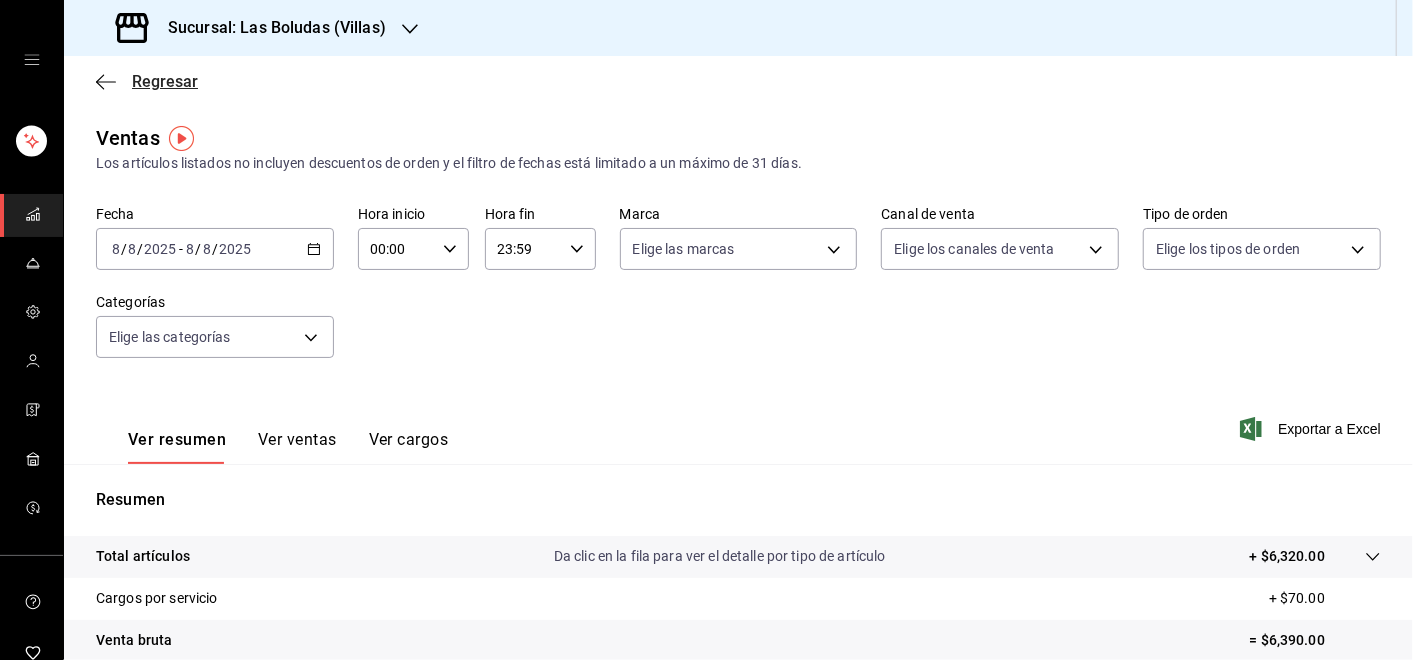 click 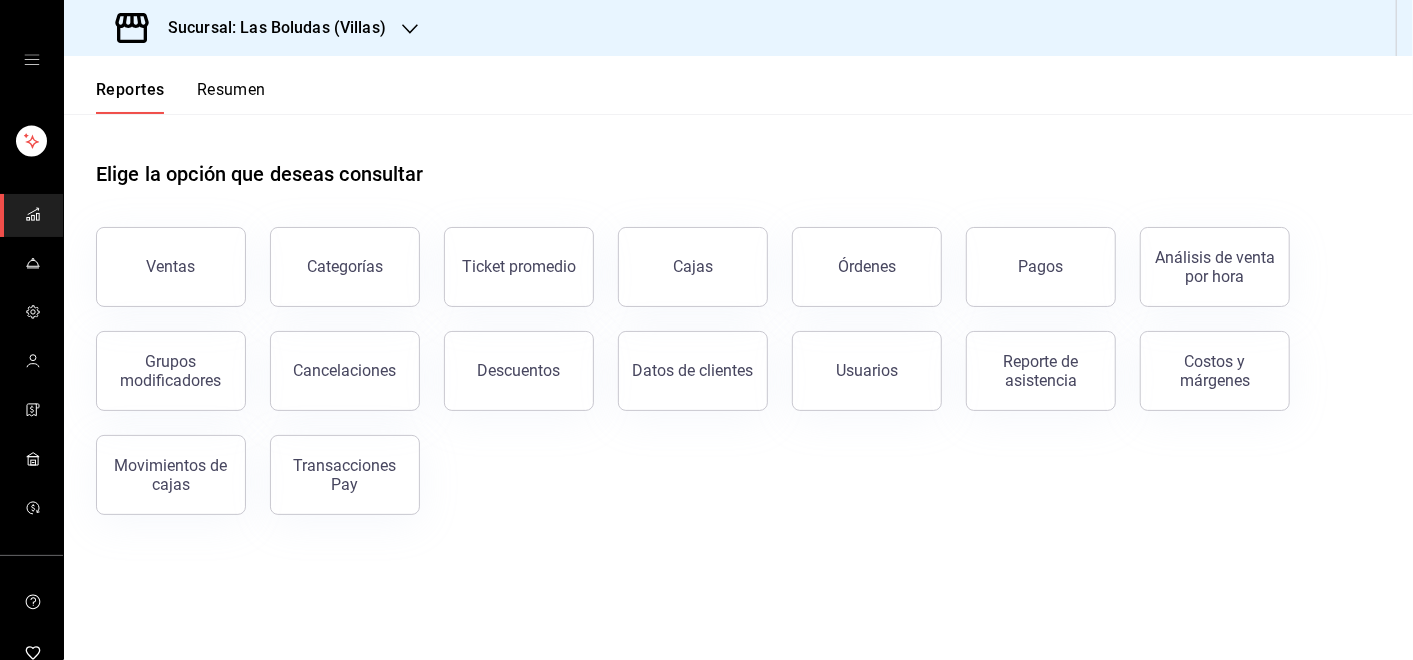 click 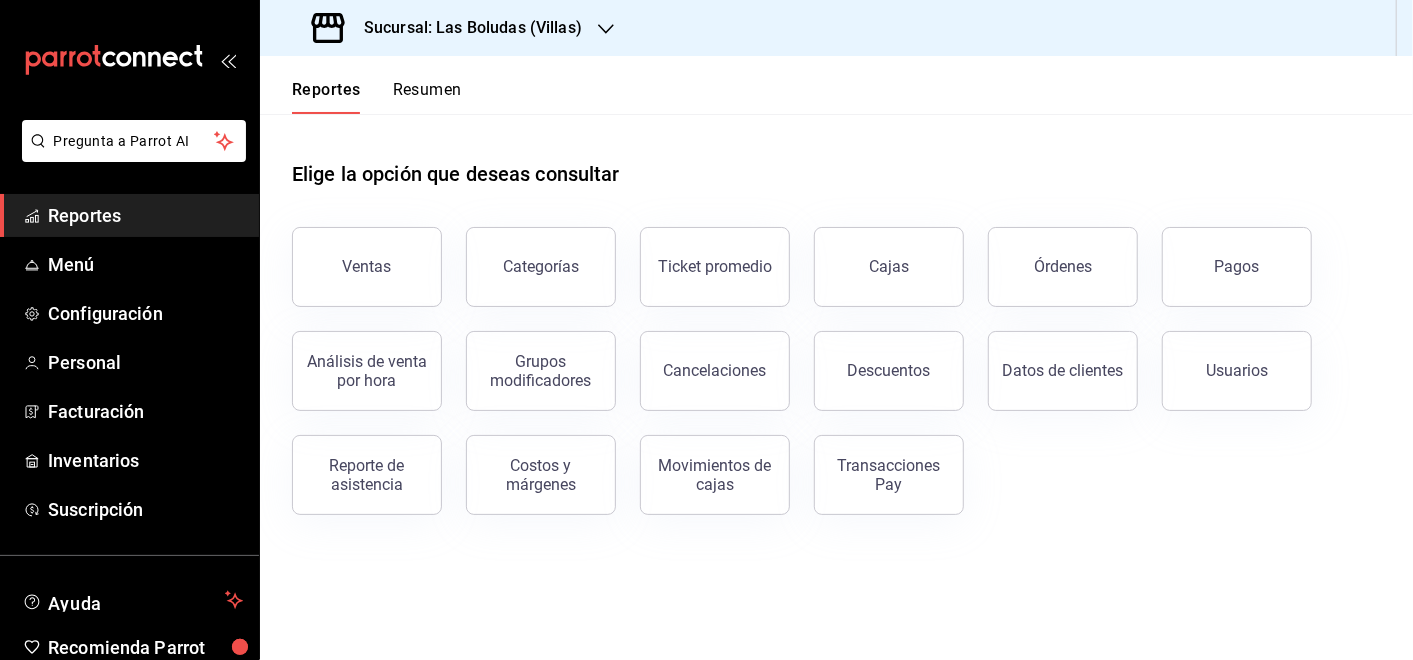 click on "Reportes" at bounding box center (145, 215) 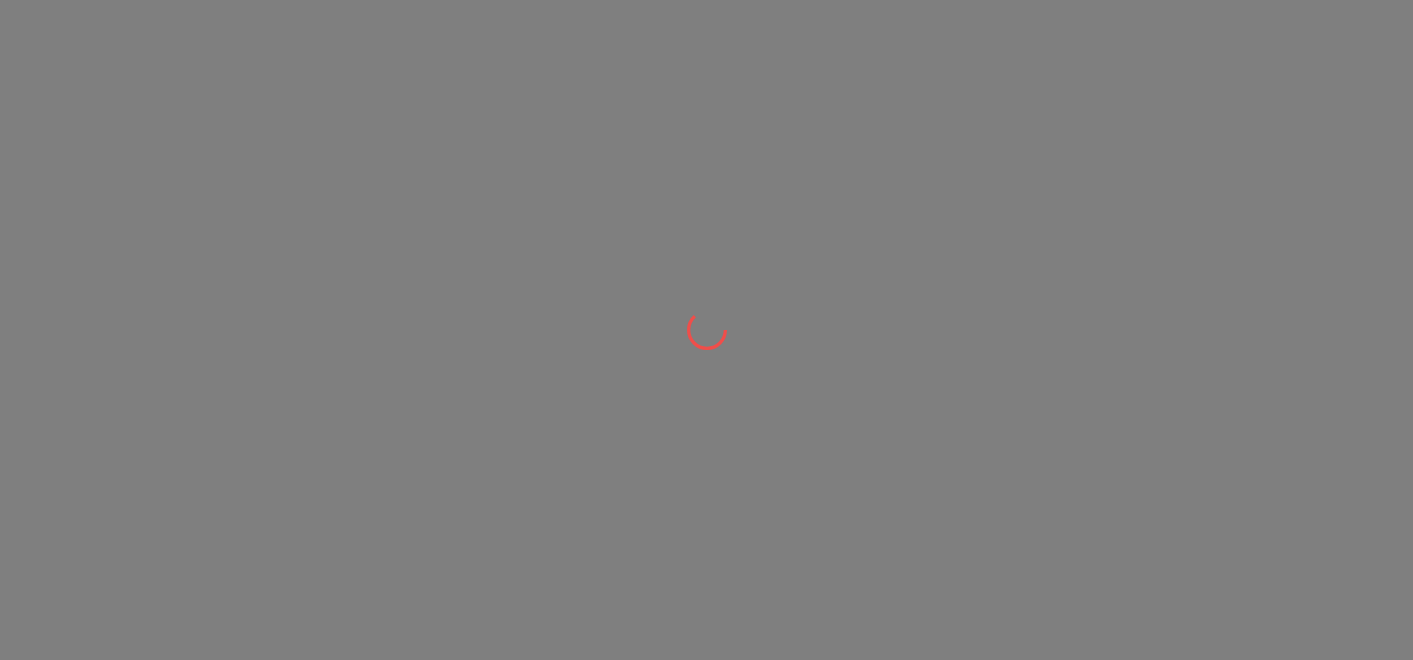 scroll, scrollTop: 0, scrollLeft: 0, axis: both 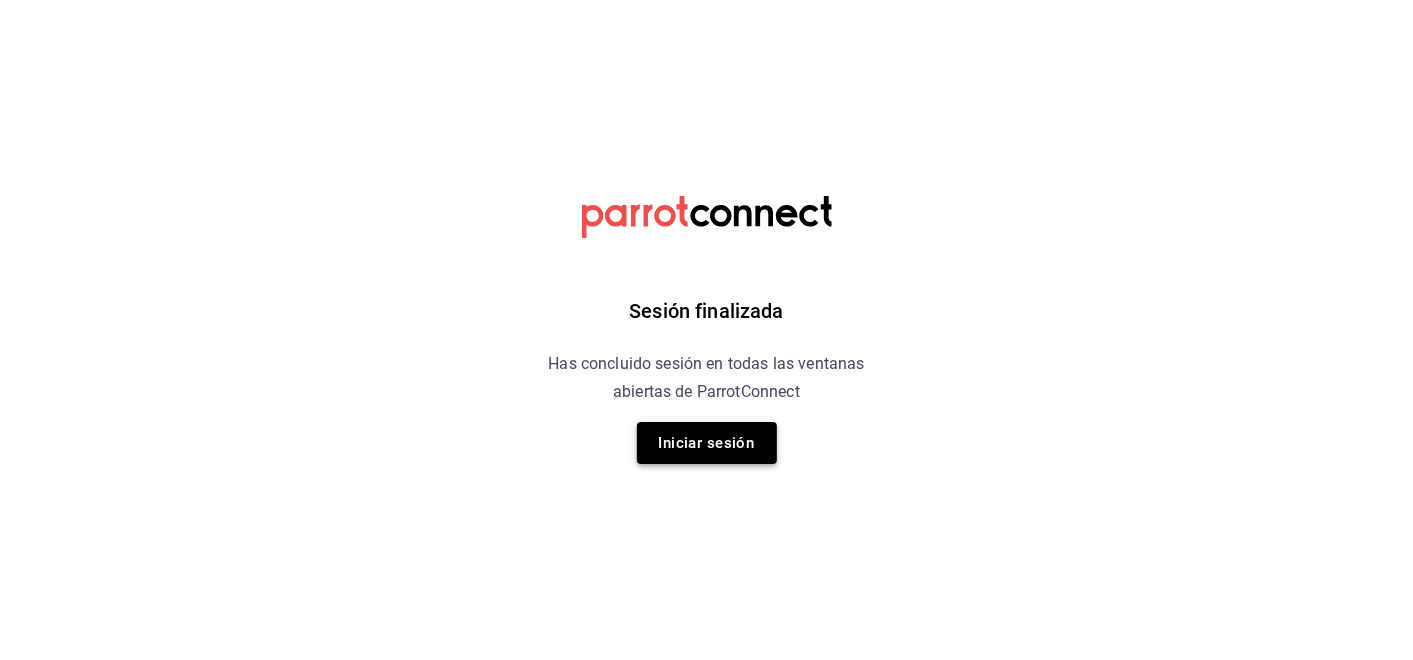 click on "Iniciar sesión" at bounding box center [707, 443] 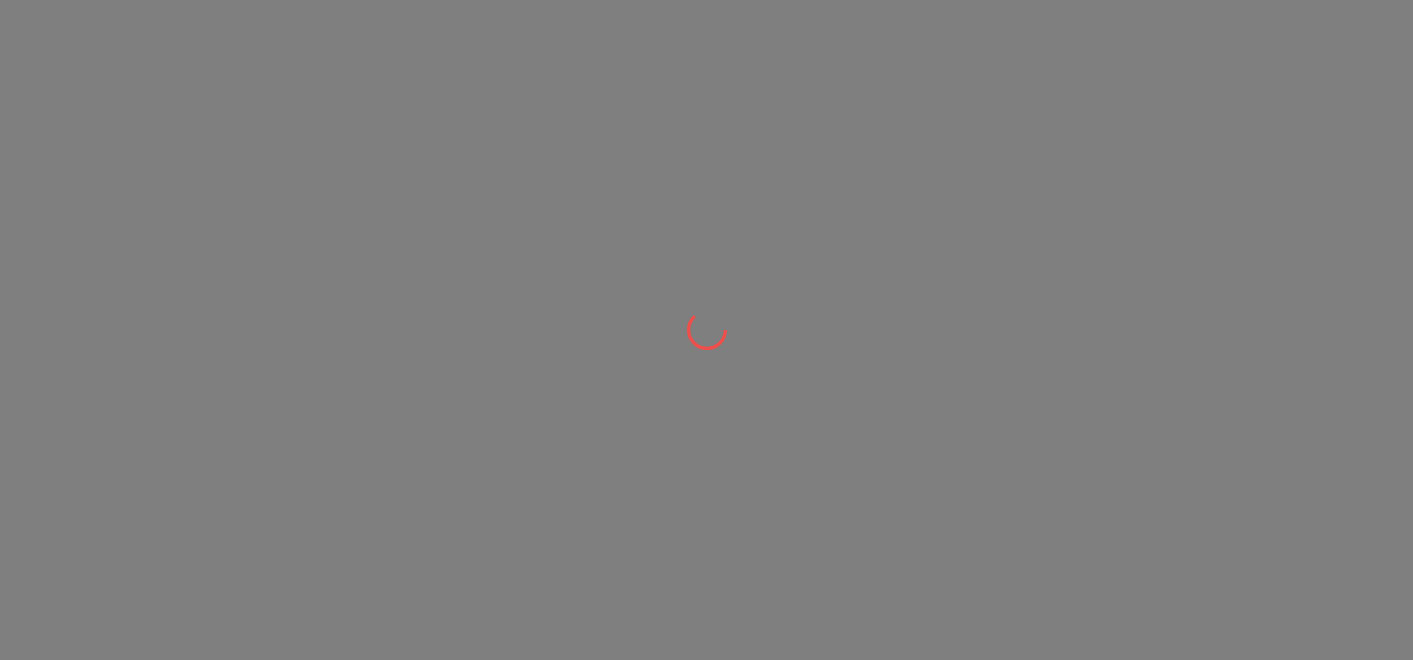 scroll, scrollTop: 0, scrollLeft: 0, axis: both 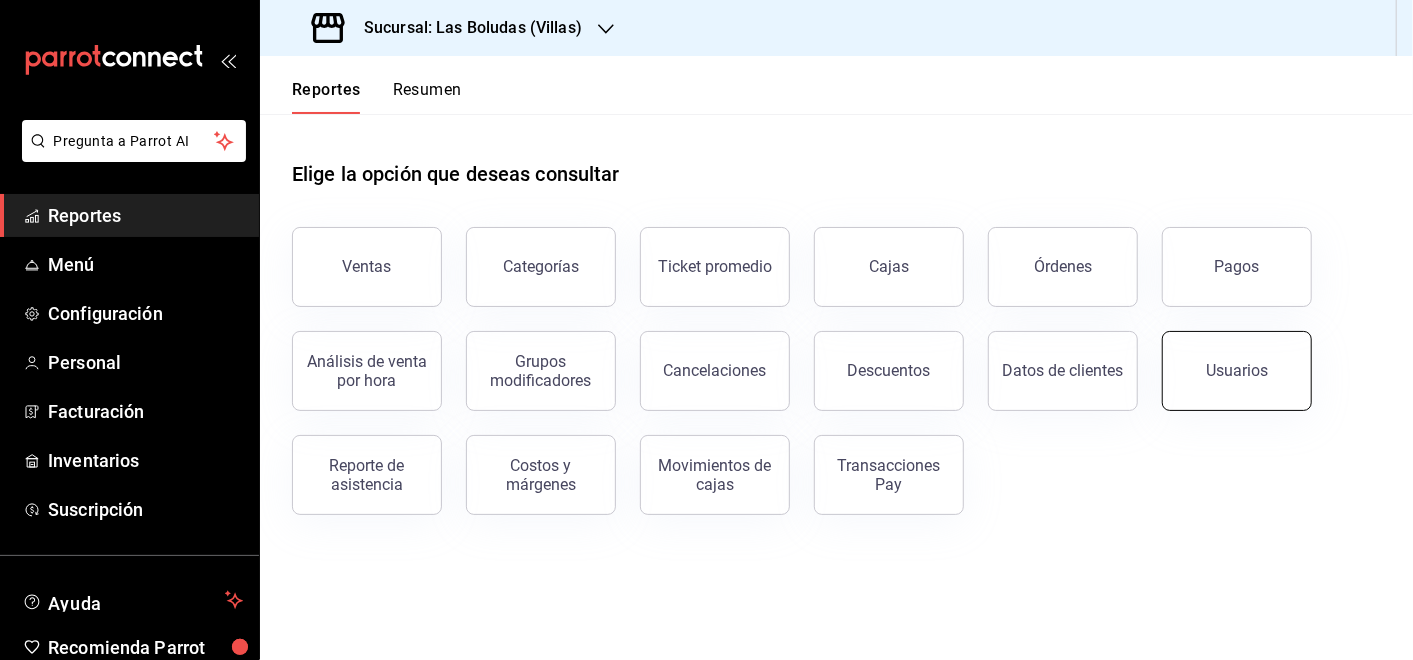 click on "Usuarios" at bounding box center [1237, 370] 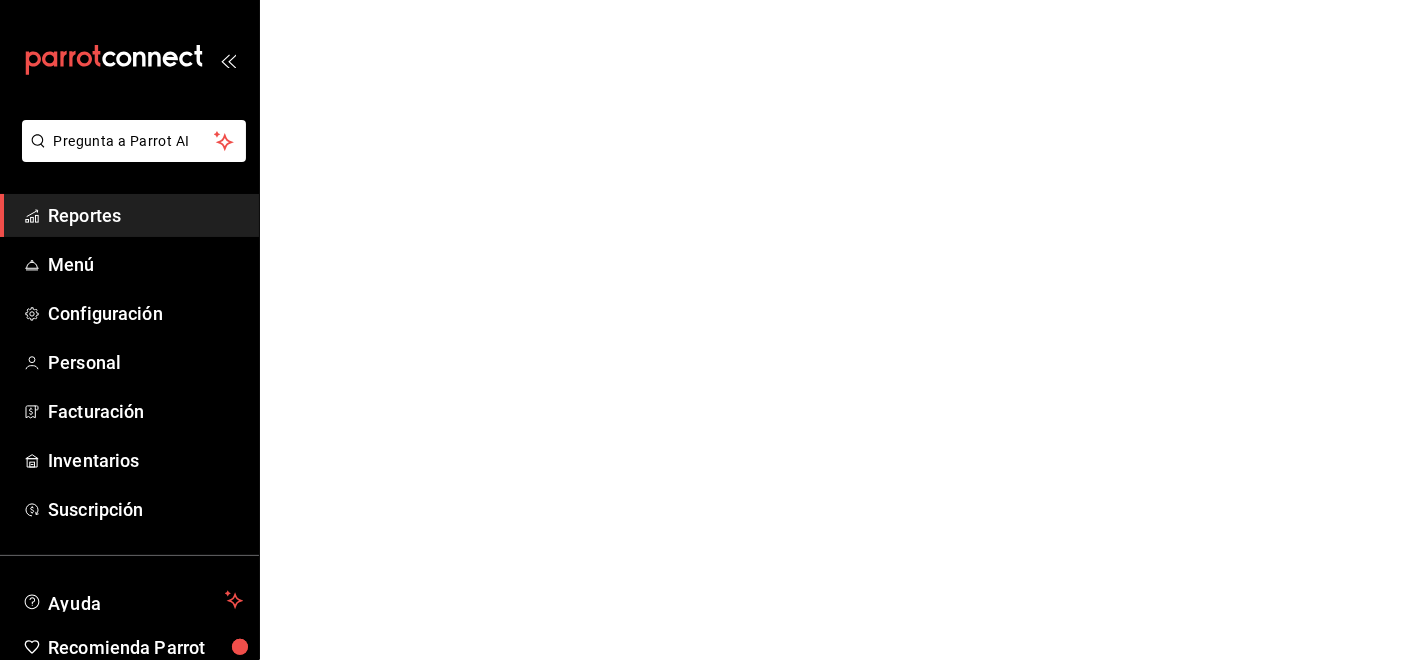 click on "Reportes" at bounding box center [145, 215] 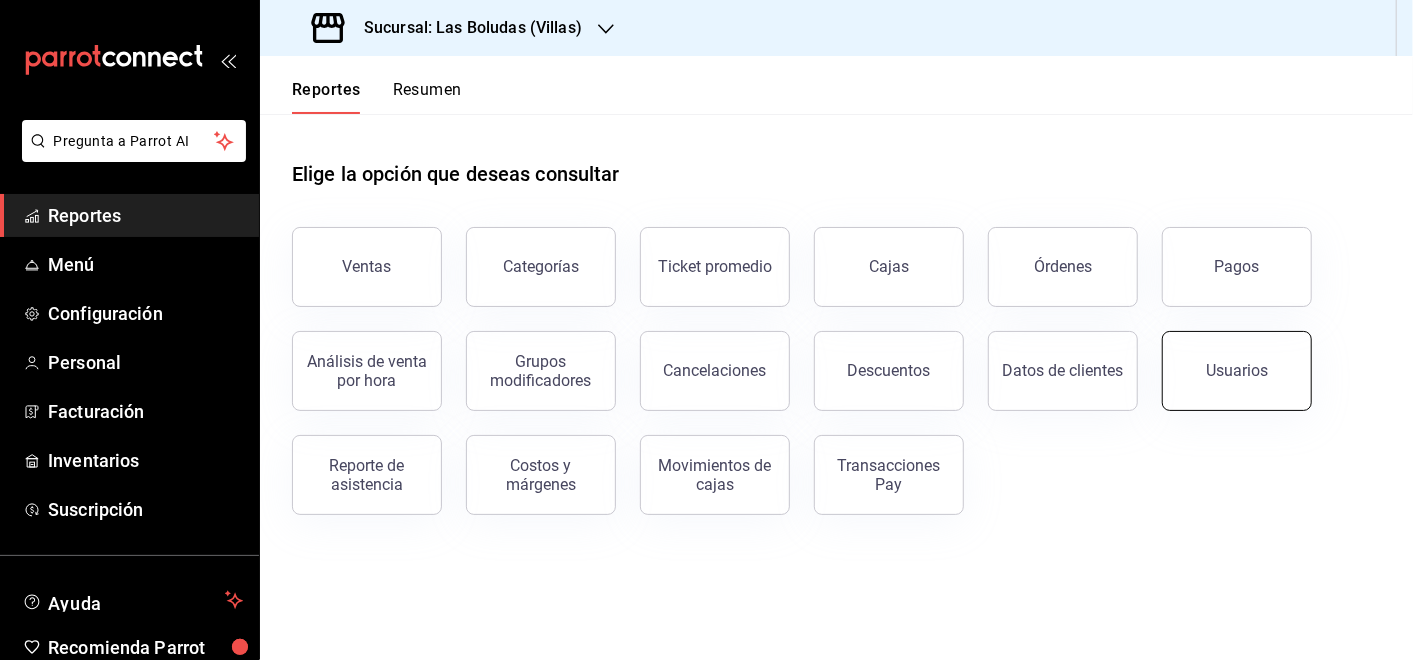 click on "Usuarios" at bounding box center (1237, 370) 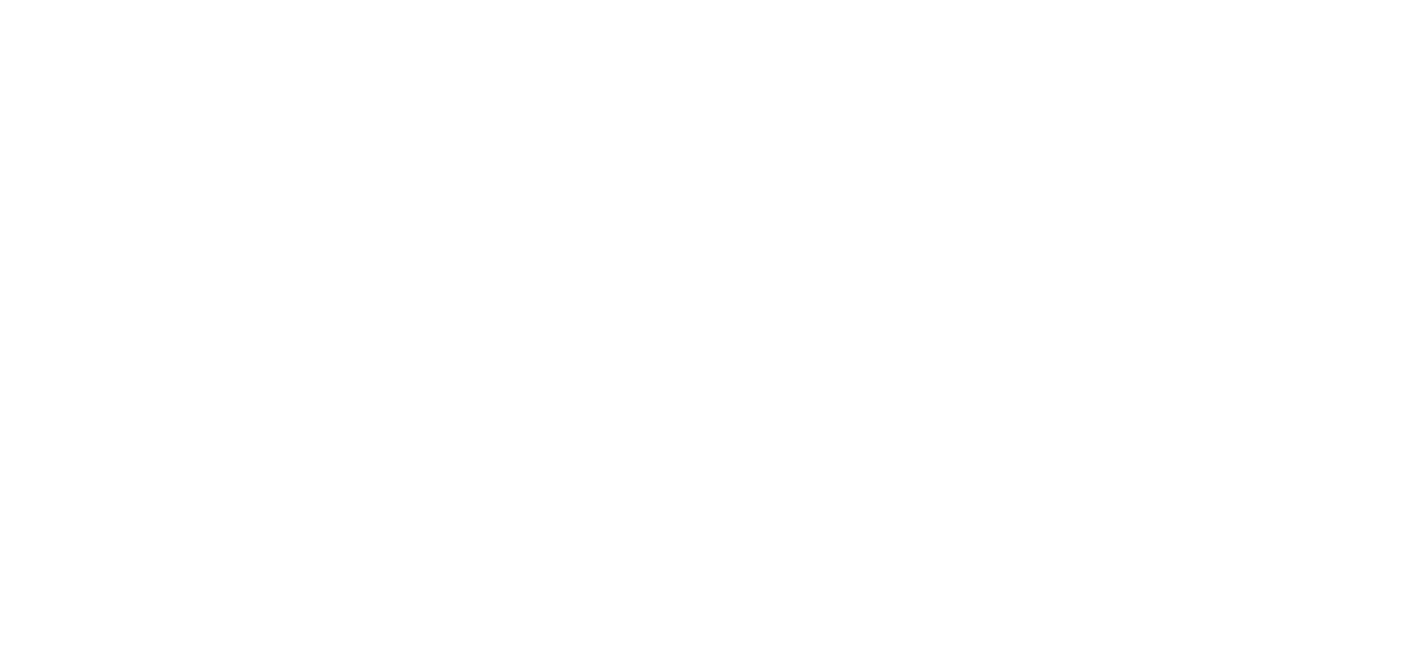 scroll, scrollTop: 0, scrollLeft: 0, axis: both 